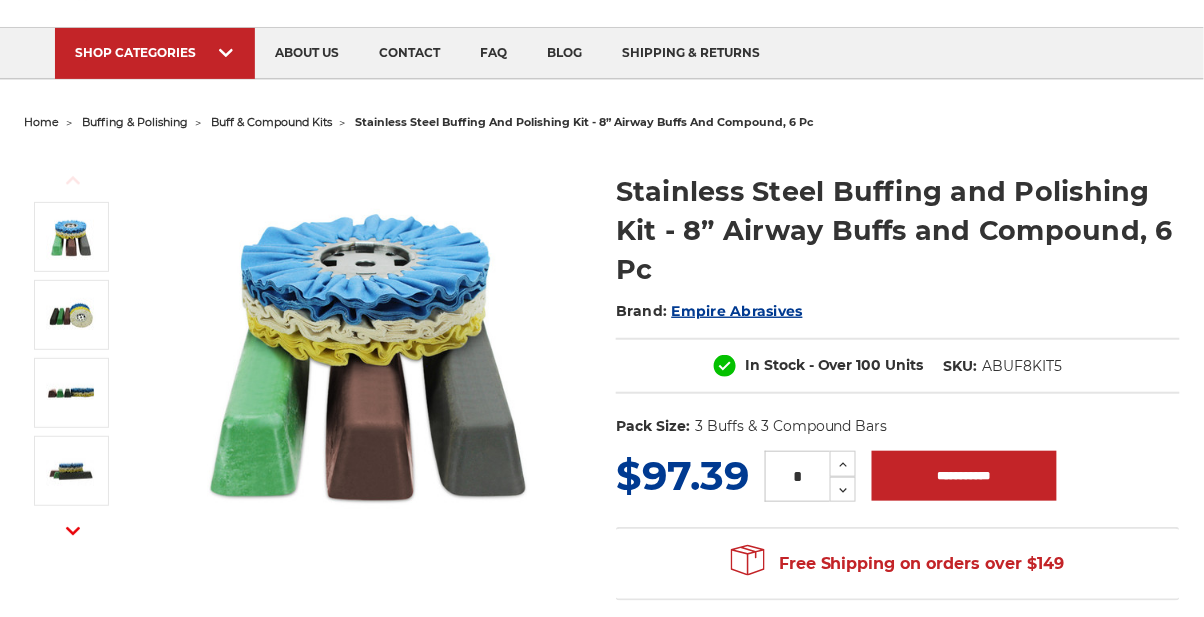 scroll, scrollTop: 113, scrollLeft: 0, axis: vertical 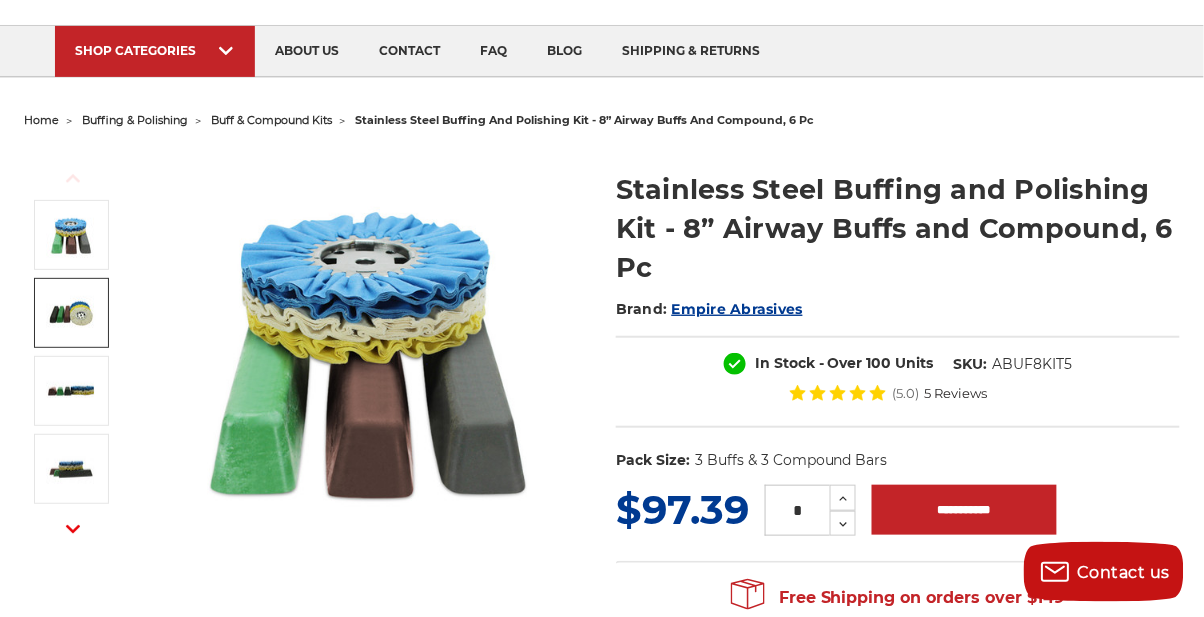 click at bounding box center (71, 313) 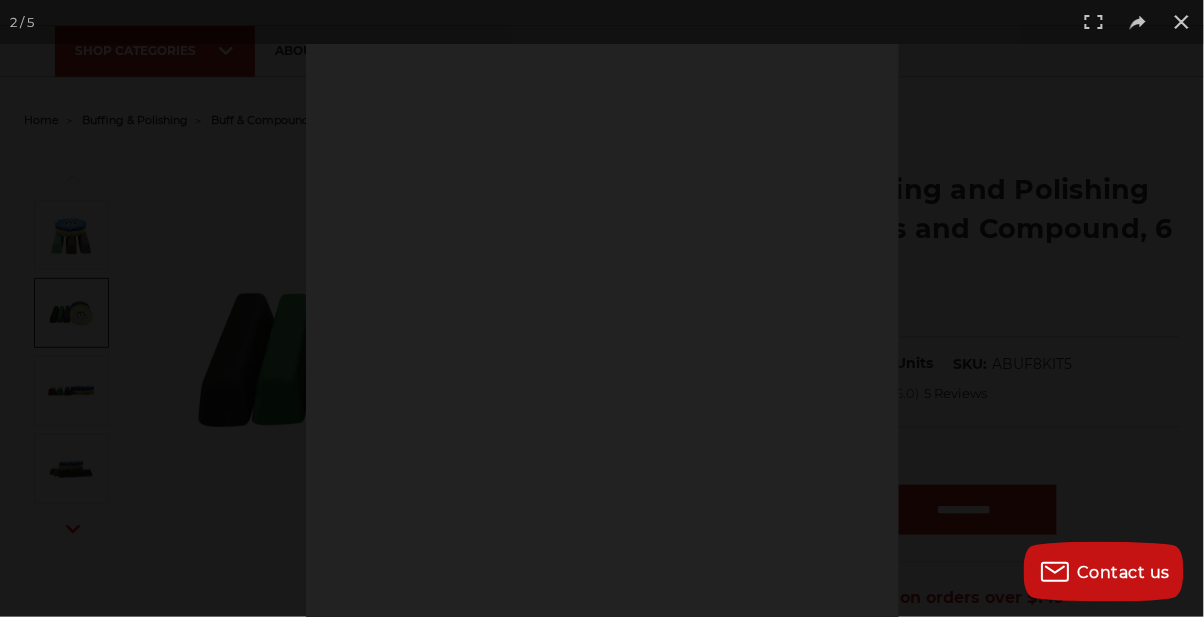 scroll, scrollTop: 0, scrollLeft: 0, axis: both 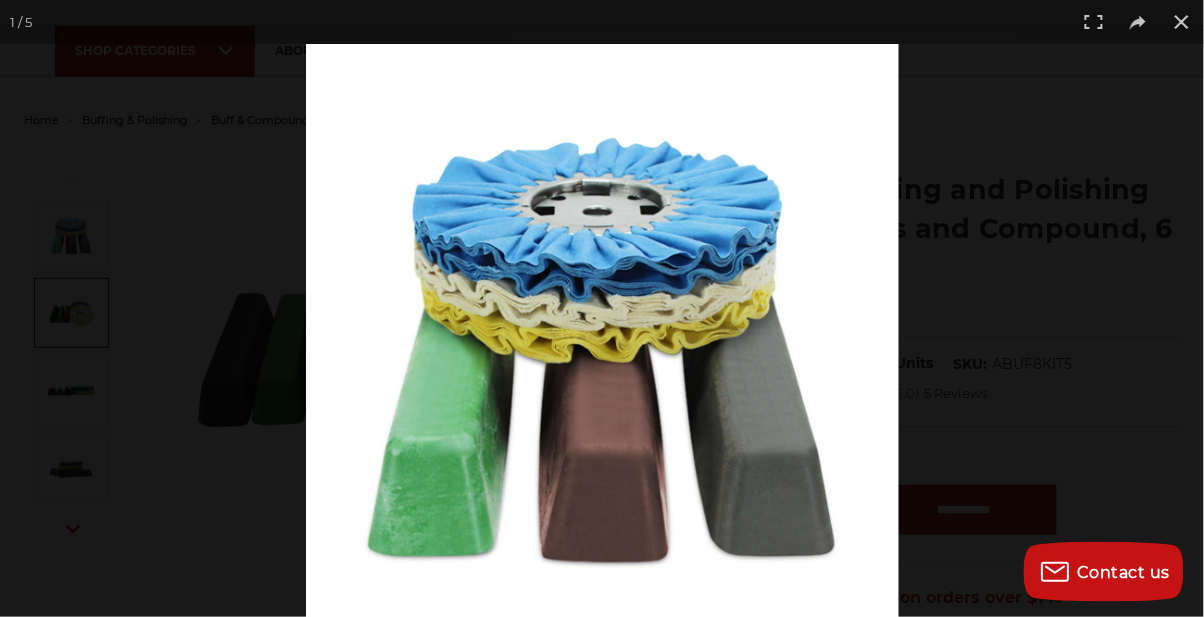 click at bounding box center [1182, 22] 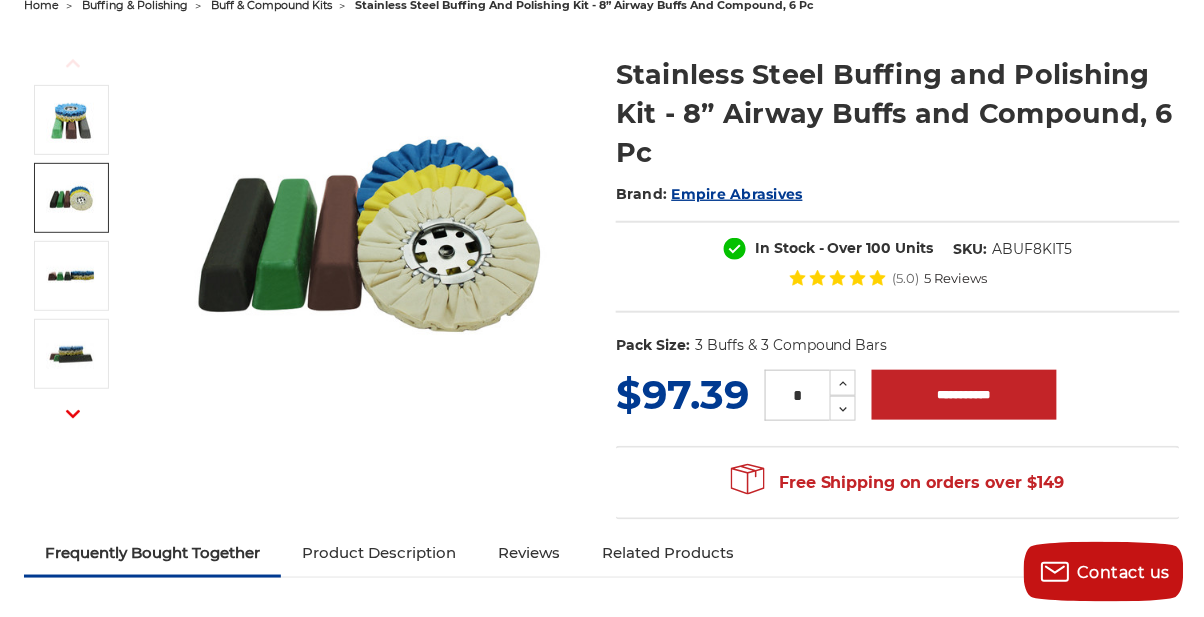 scroll, scrollTop: 0, scrollLeft: 0, axis: both 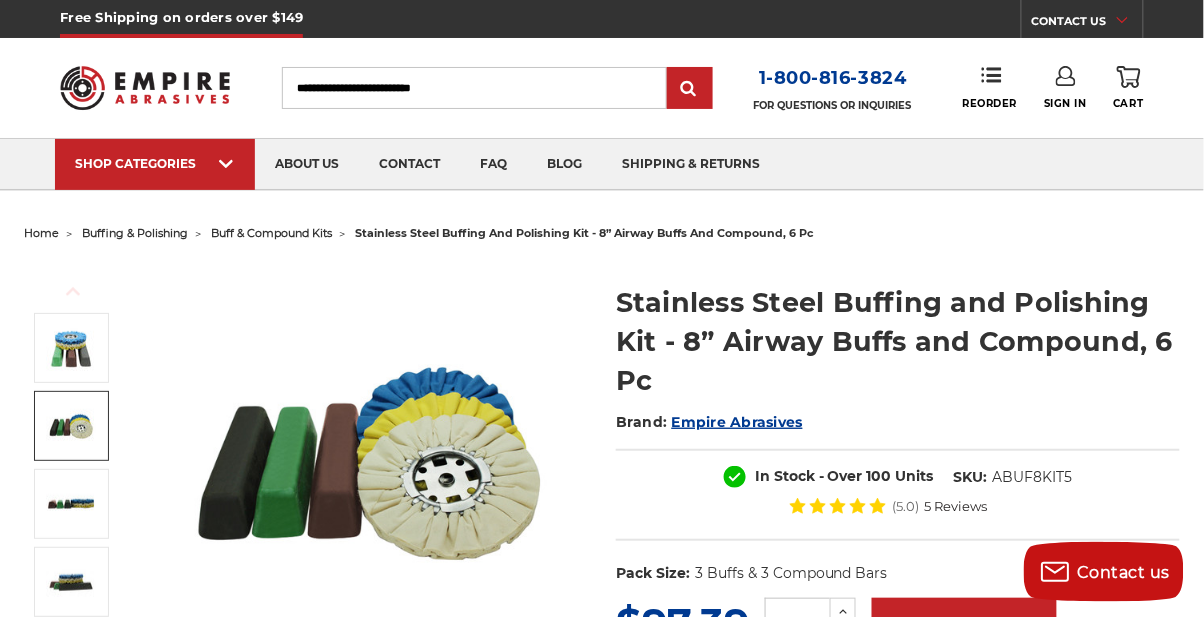 click on "buff & compound kits" at bounding box center [271, 233] 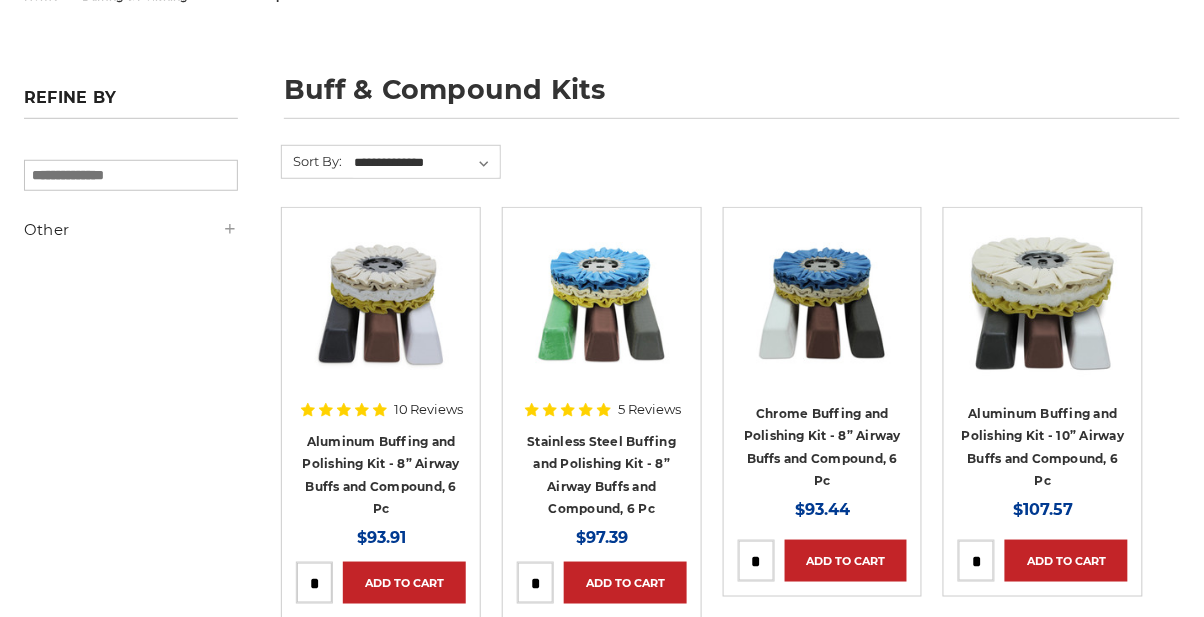 scroll, scrollTop: 274, scrollLeft: 0, axis: vertical 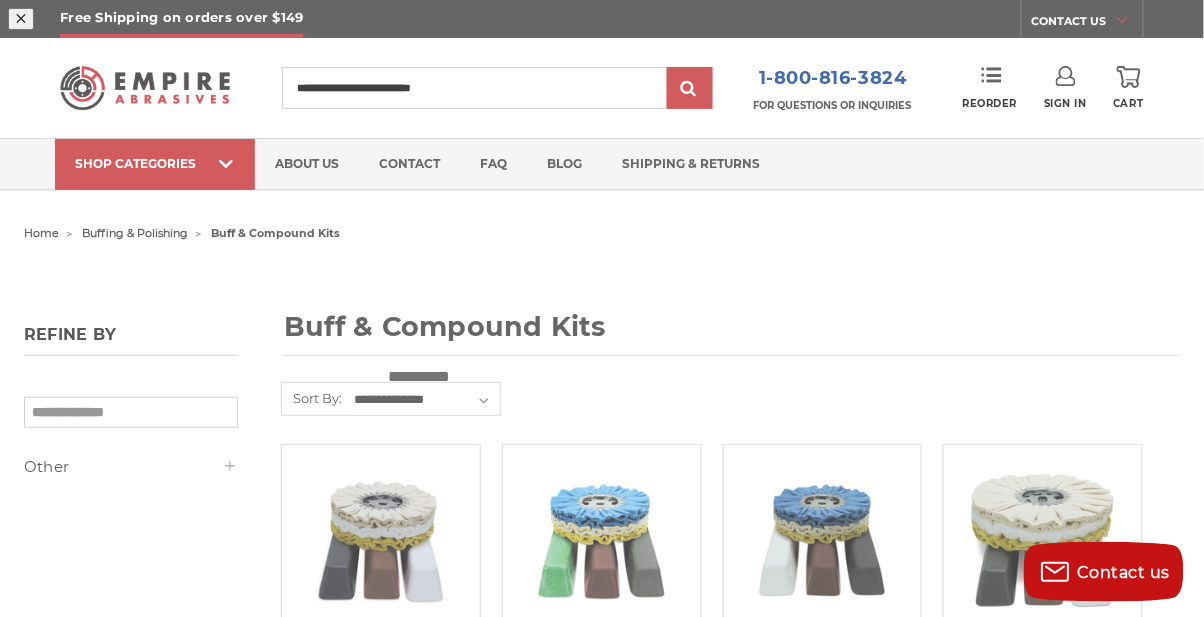click at bounding box center [869, 148] 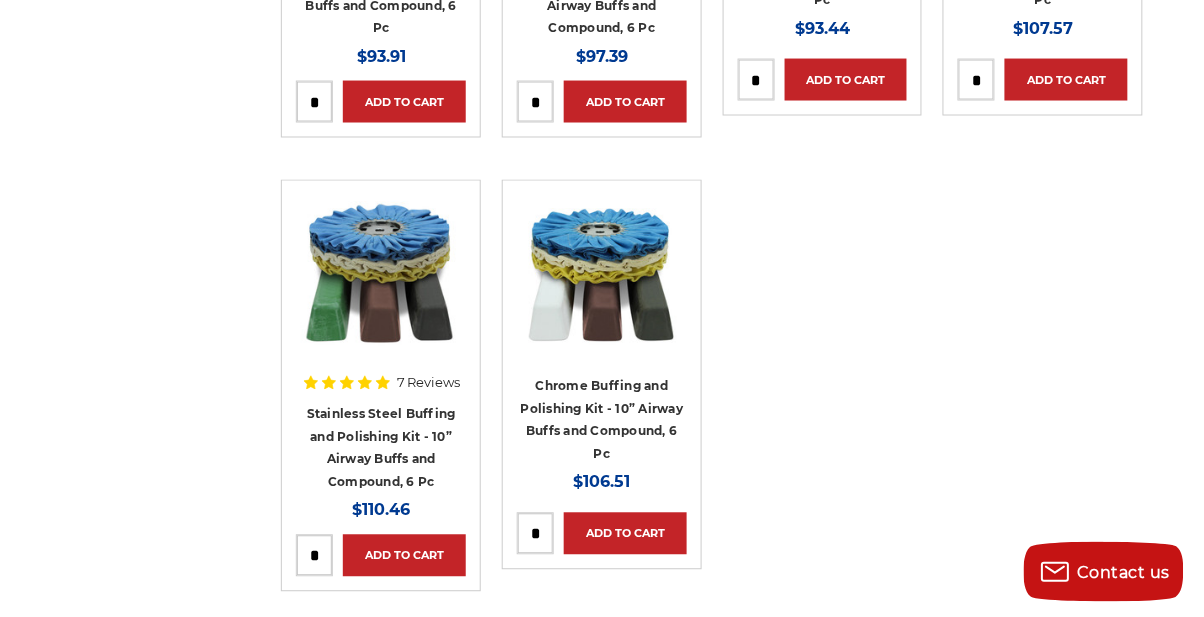 scroll, scrollTop: 0, scrollLeft: 0, axis: both 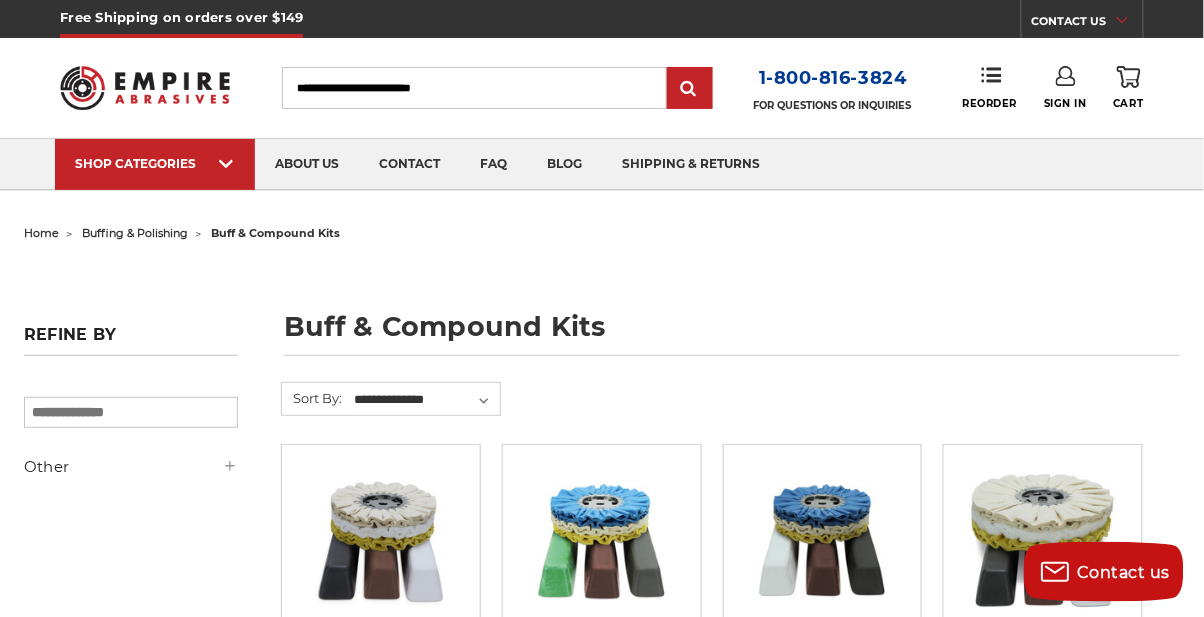 click on "buffing & polishing" at bounding box center (135, 233) 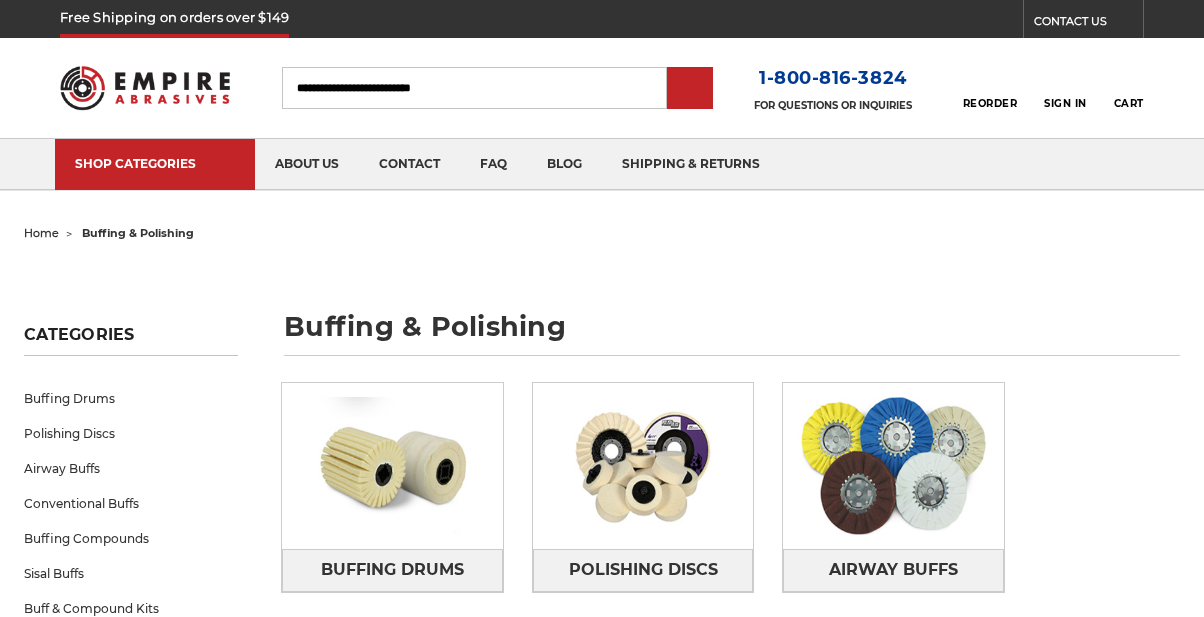 scroll, scrollTop: 0, scrollLeft: 0, axis: both 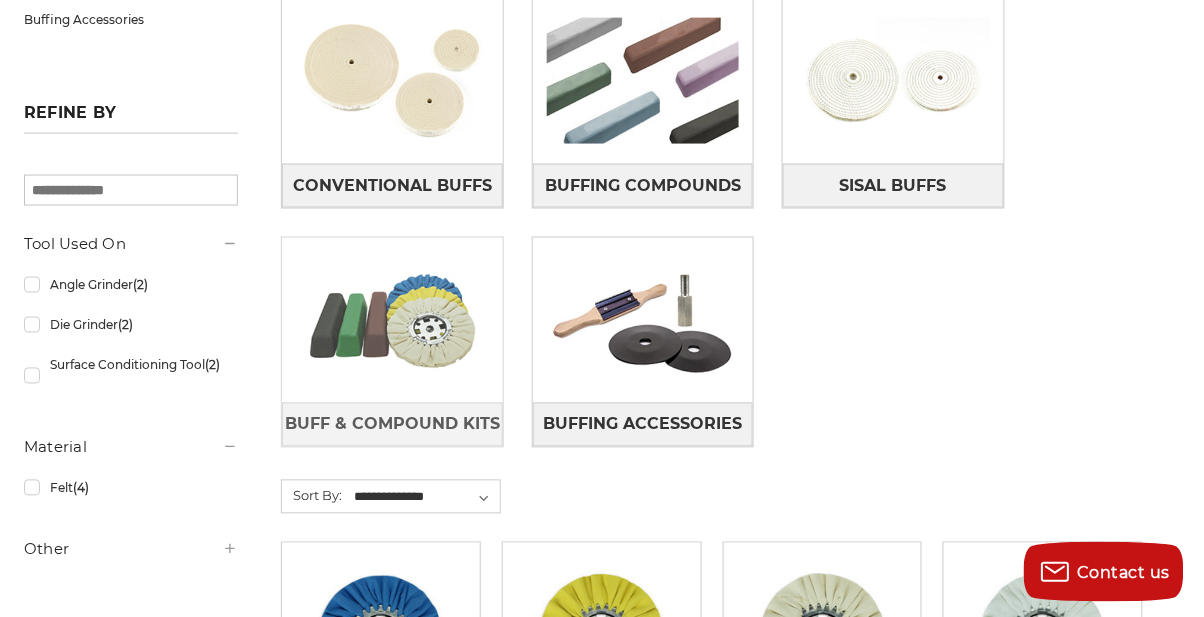 click at bounding box center (392, 320) 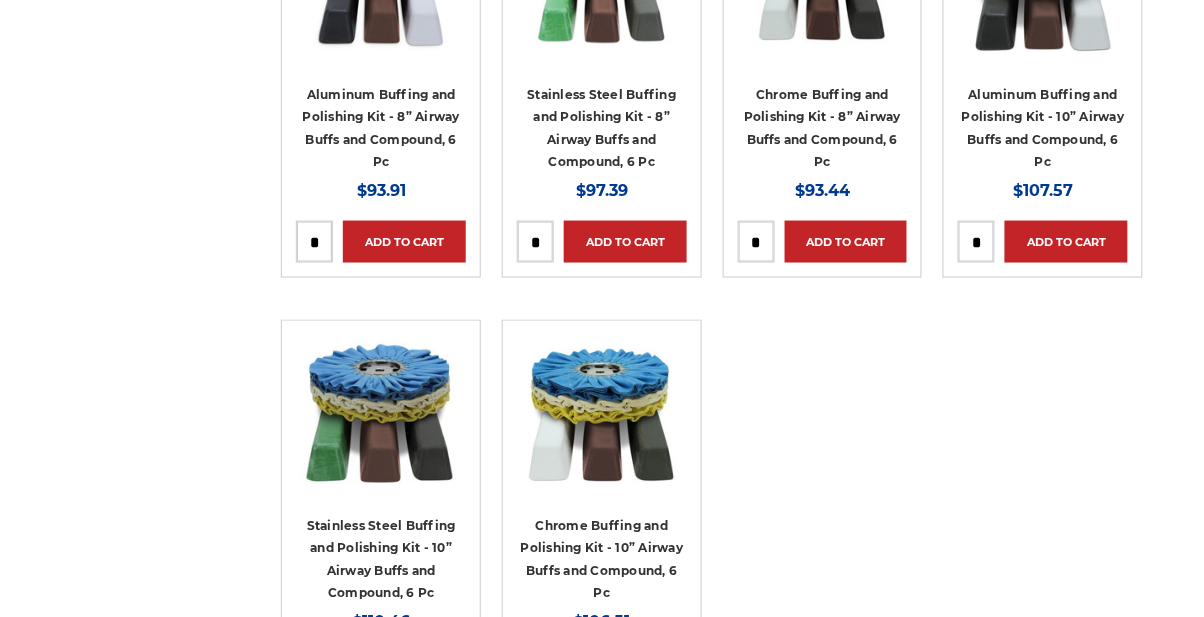 scroll, scrollTop: 0, scrollLeft: 0, axis: both 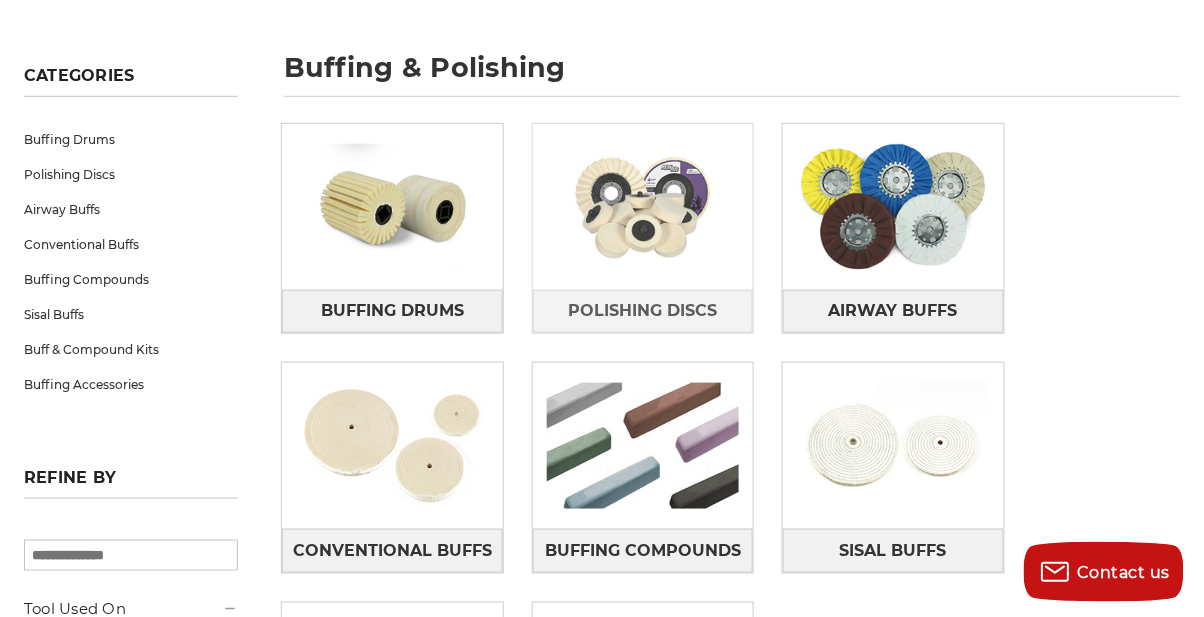 click at bounding box center (643, 207) 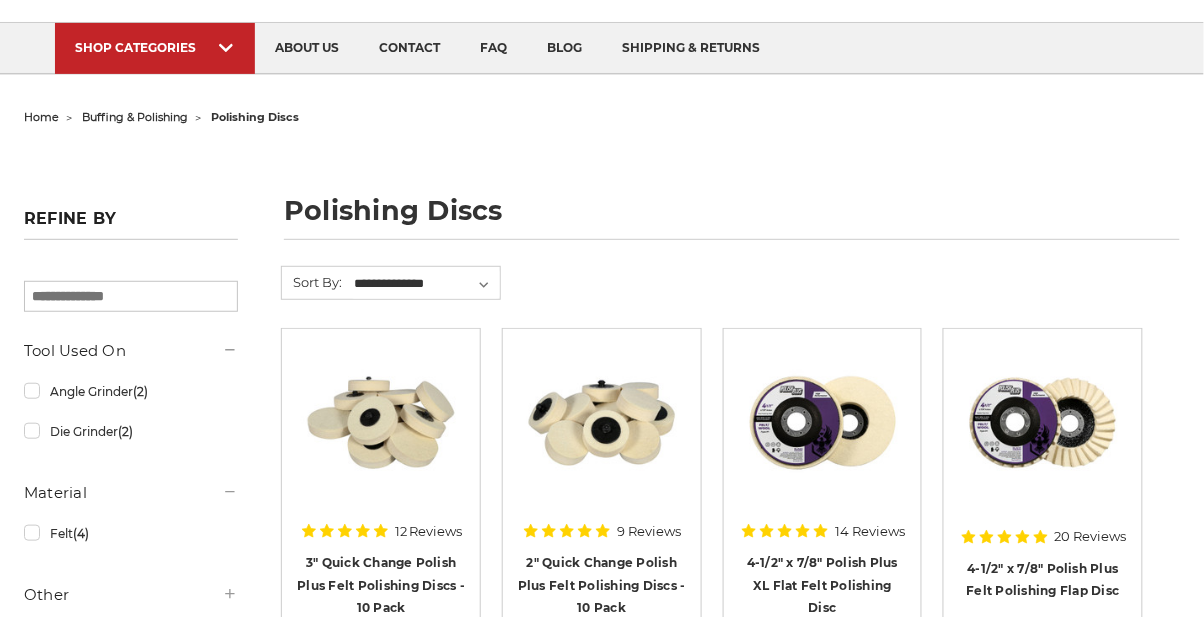 scroll, scrollTop: 346, scrollLeft: 0, axis: vertical 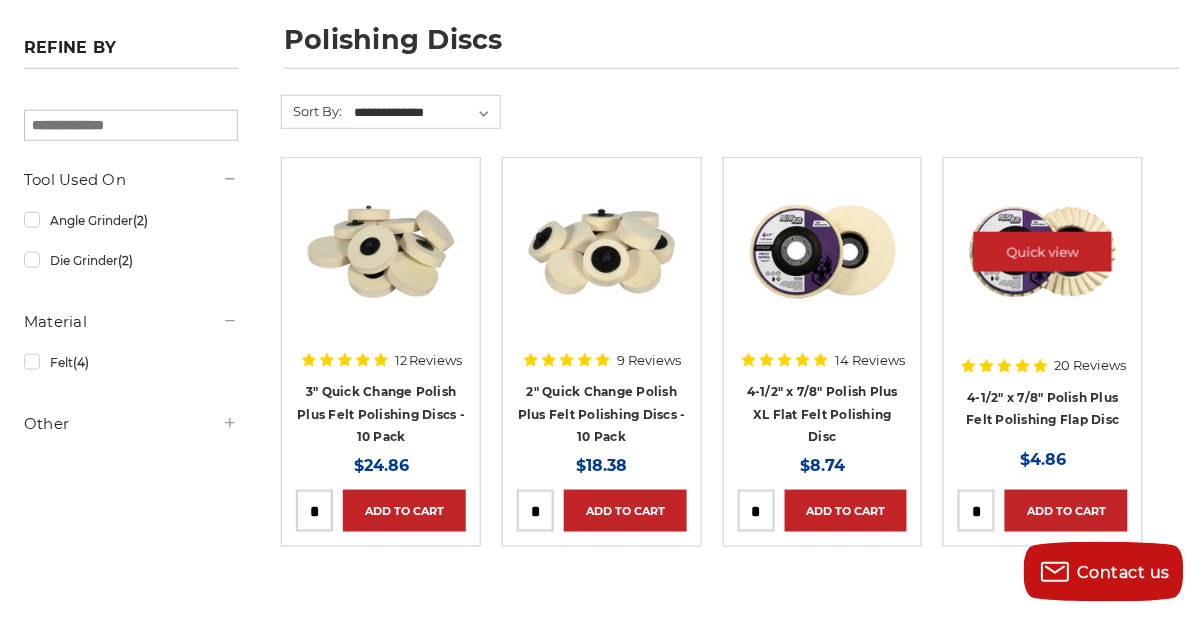 click at bounding box center (1043, 252) 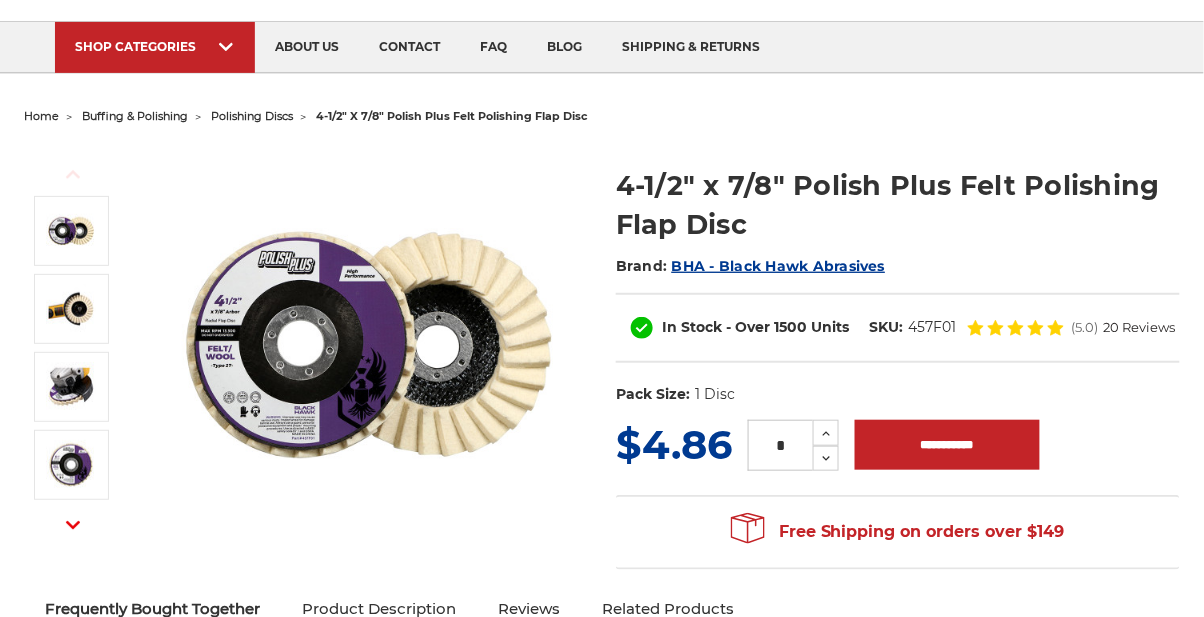 scroll, scrollTop: 166, scrollLeft: 0, axis: vertical 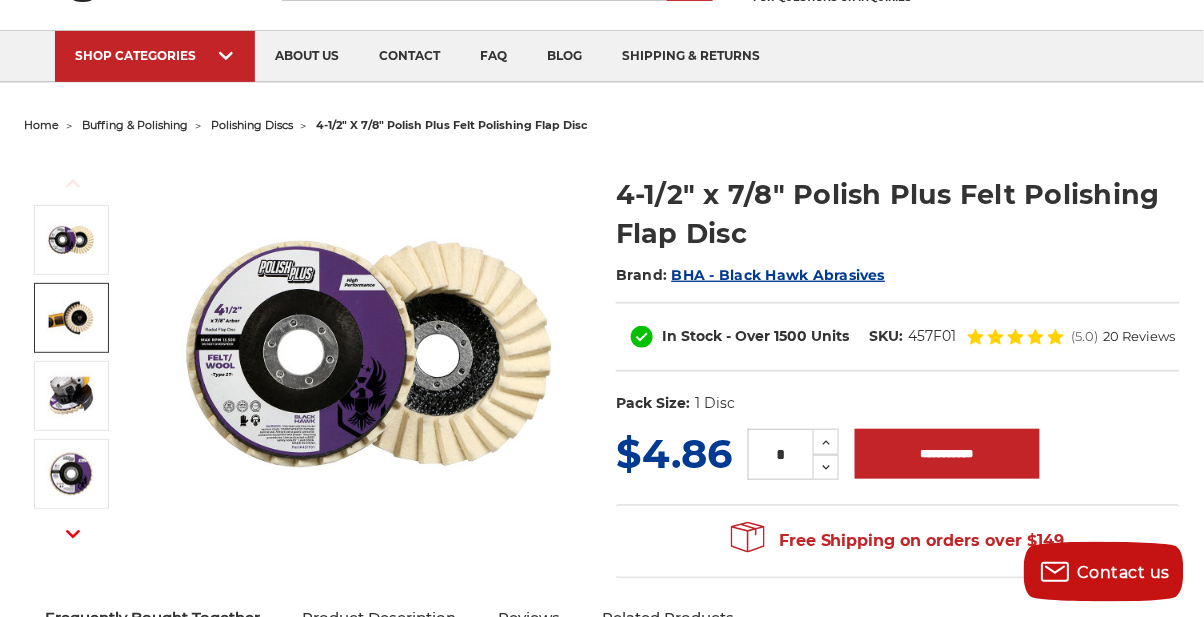 click at bounding box center (71, 318) 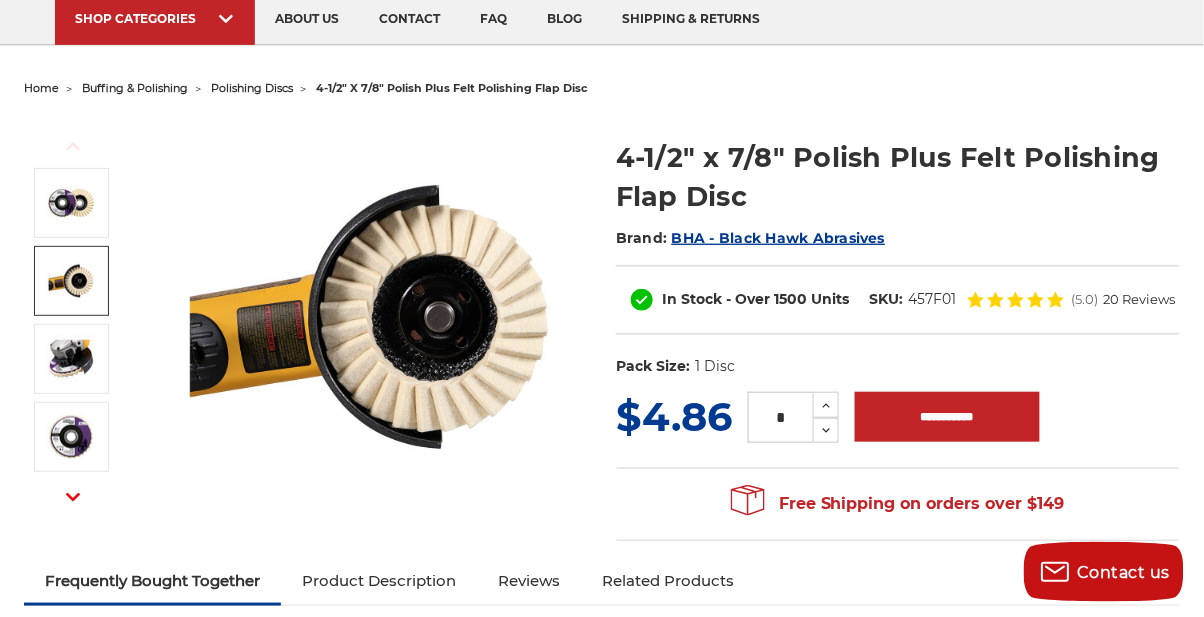 scroll, scrollTop: 172, scrollLeft: 0, axis: vertical 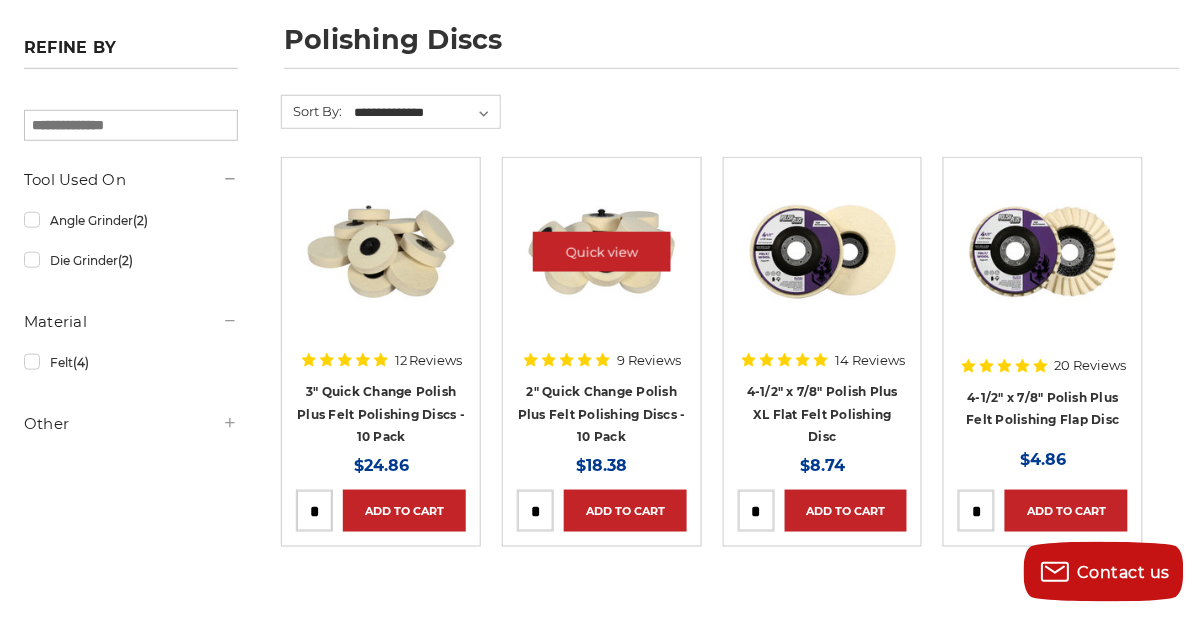click at bounding box center [602, 252] 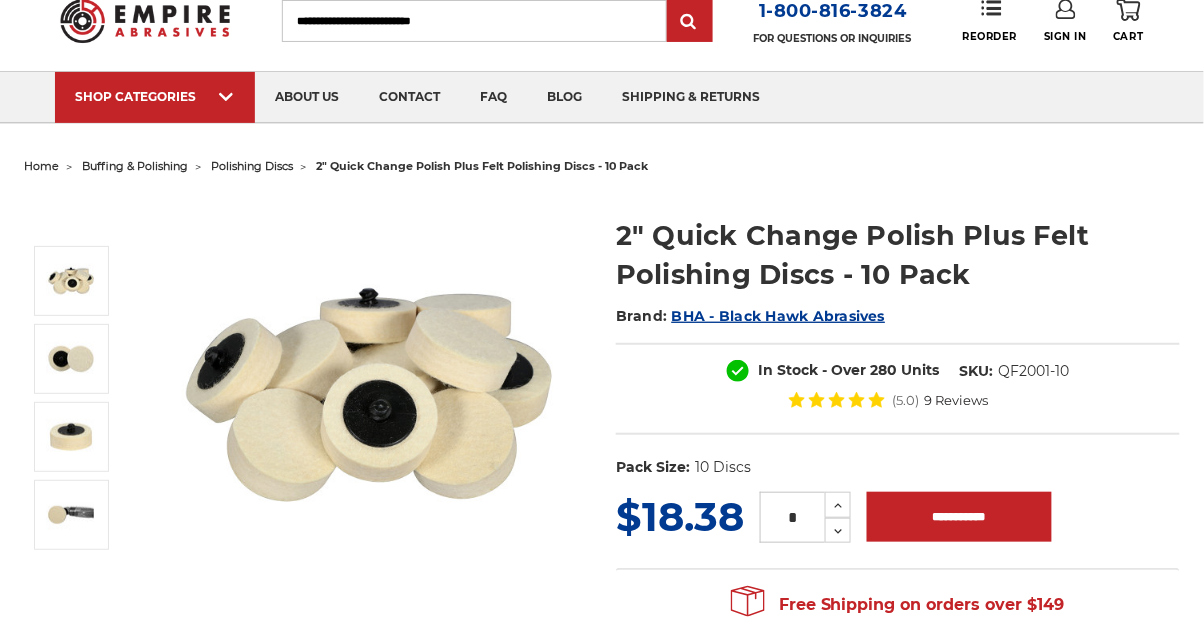 scroll, scrollTop: 192, scrollLeft: 0, axis: vertical 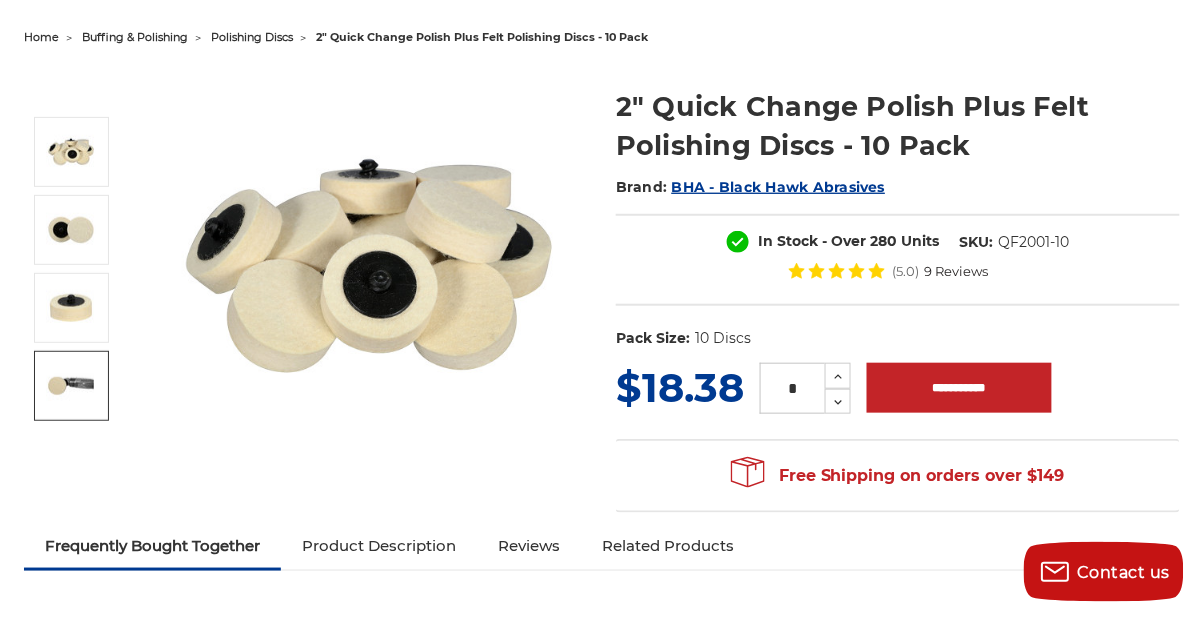 click at bounding box center (71, 386) 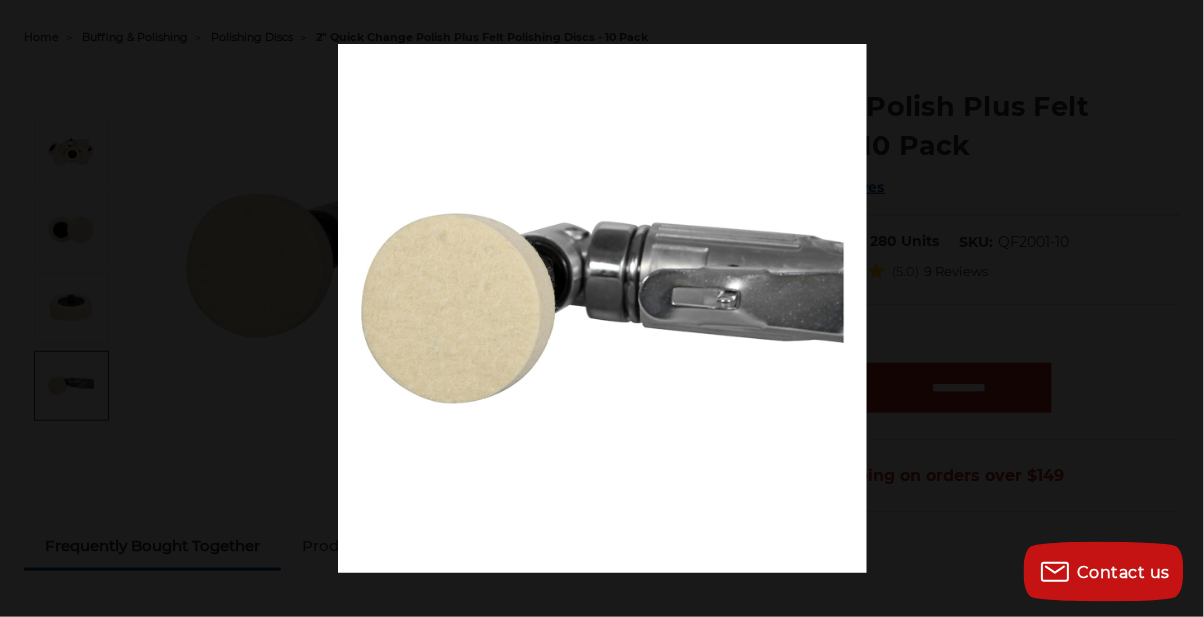 click at bounding box center [602, 308] 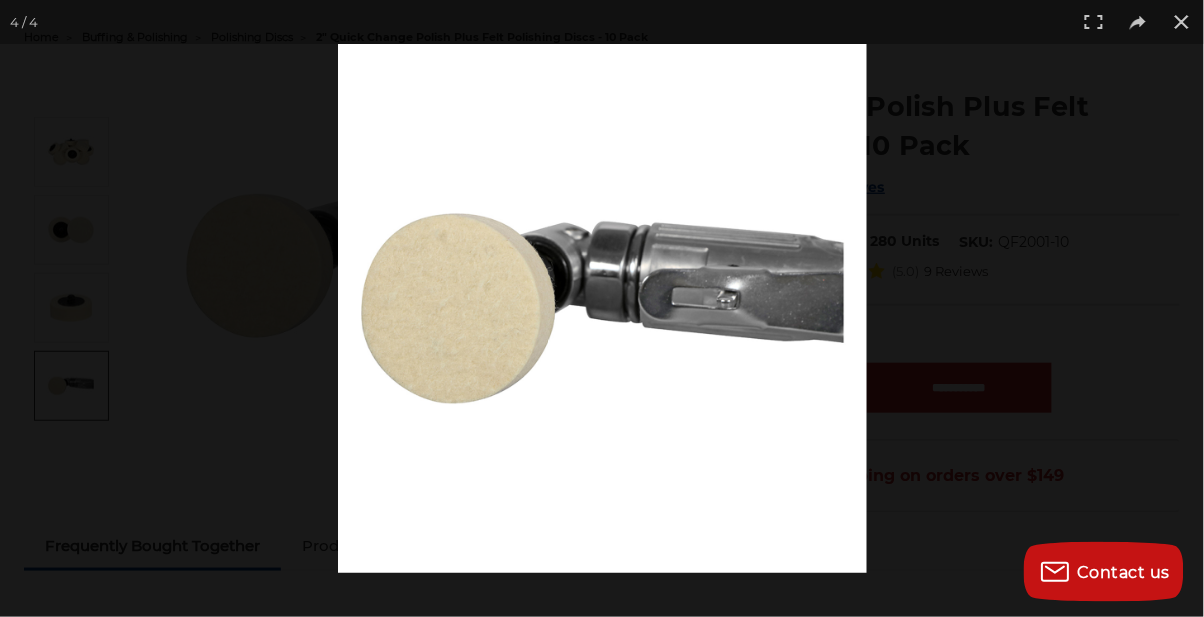 click at bounding box center (602, 308) 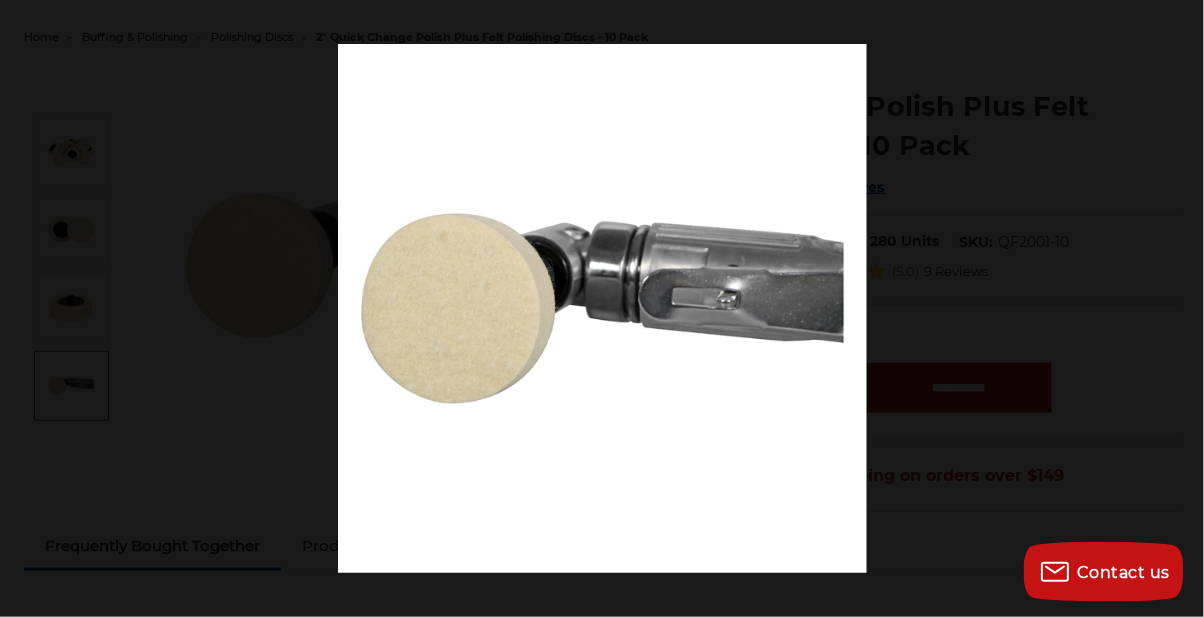 click at bounding box center [602, 308] 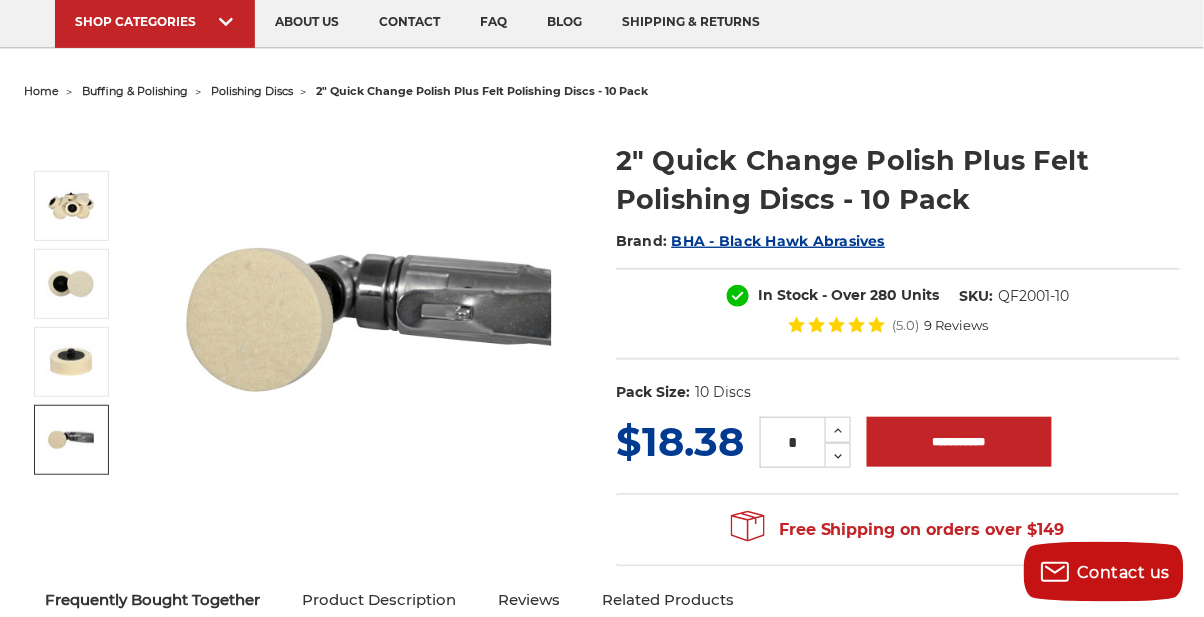 scroll, scrollTop: 0, scrollLeft: 0, axis: both 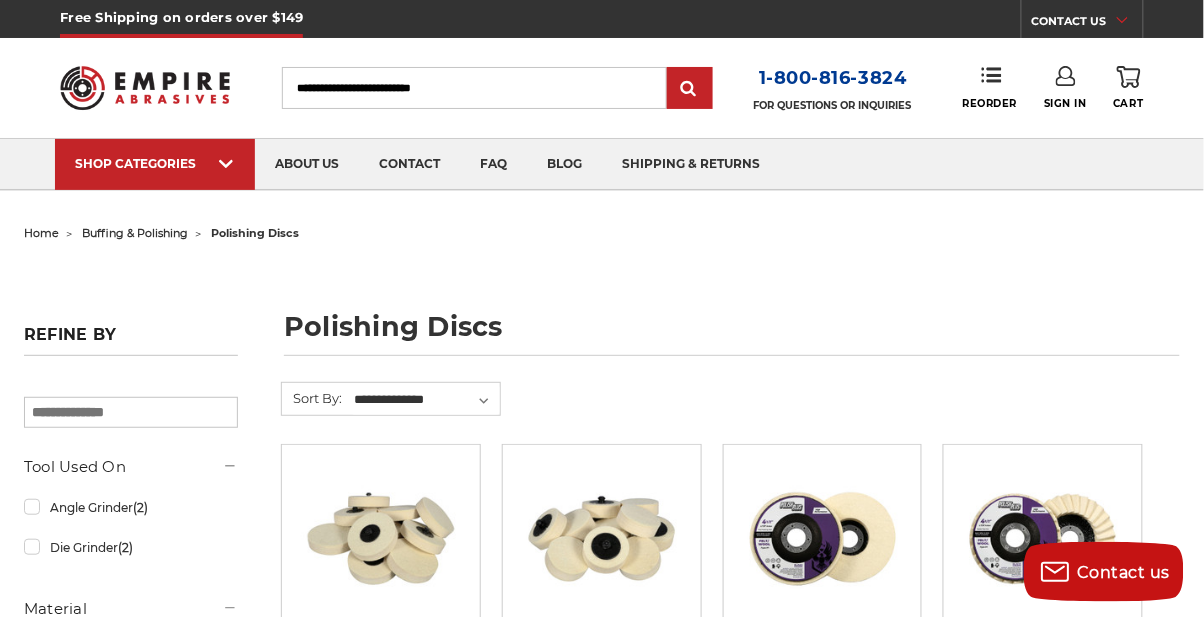 click on "buffing & polishing" at bounding box center (135, 233) 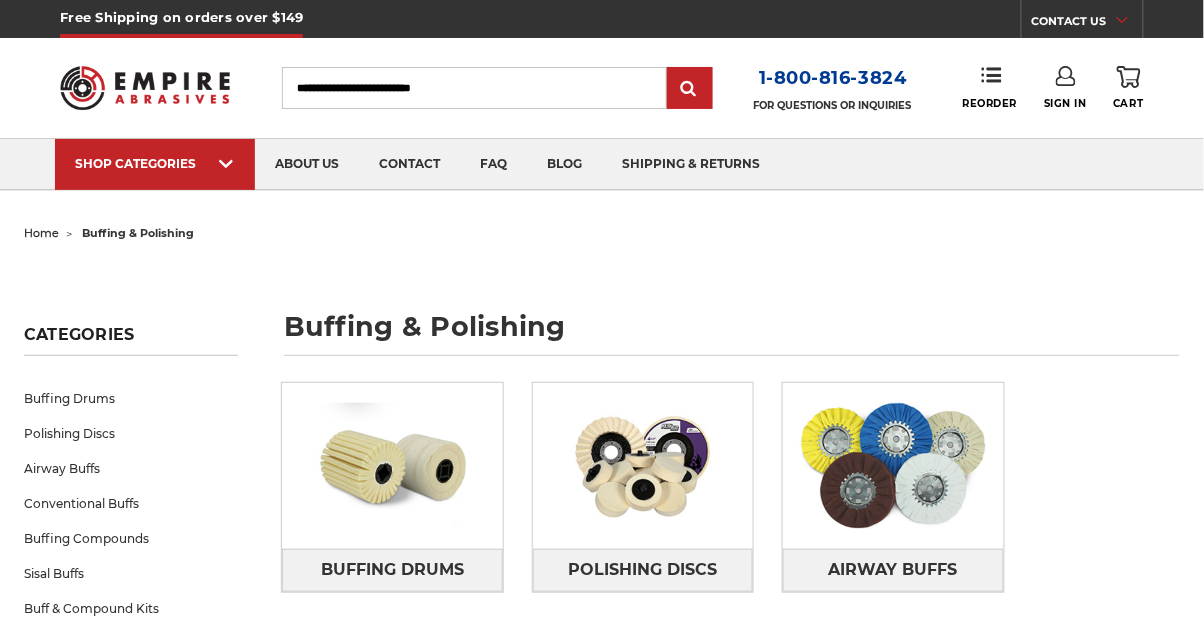 scroll, scrollTop: 113, scrollLeft: 0, axis: vertical 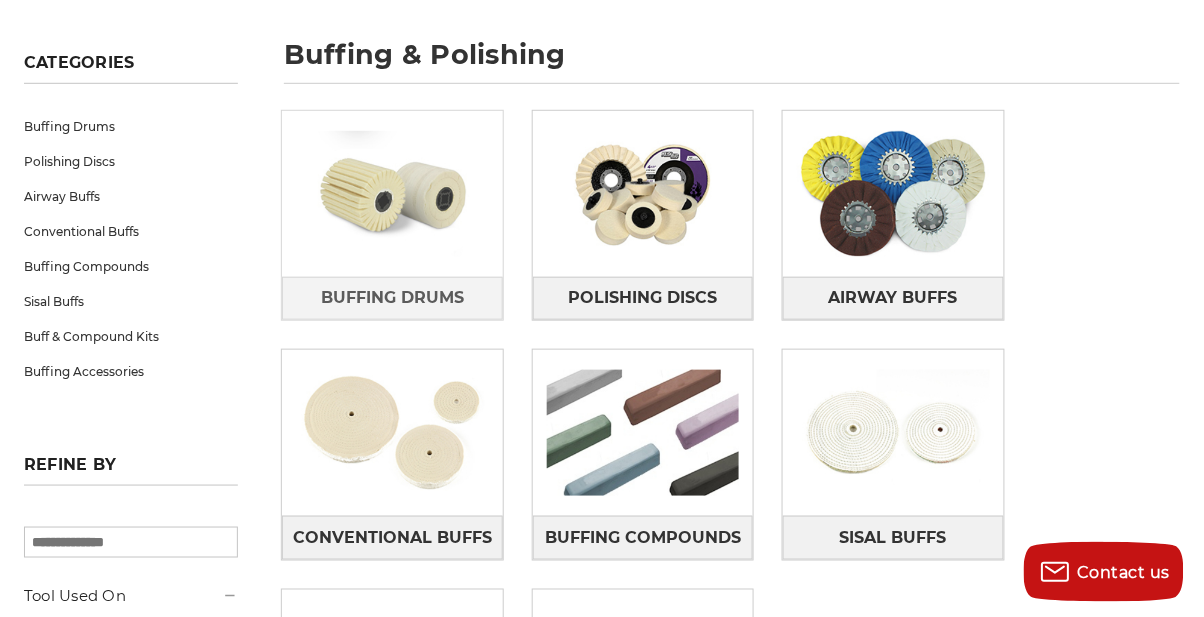 click at bounding box center (392, 194) 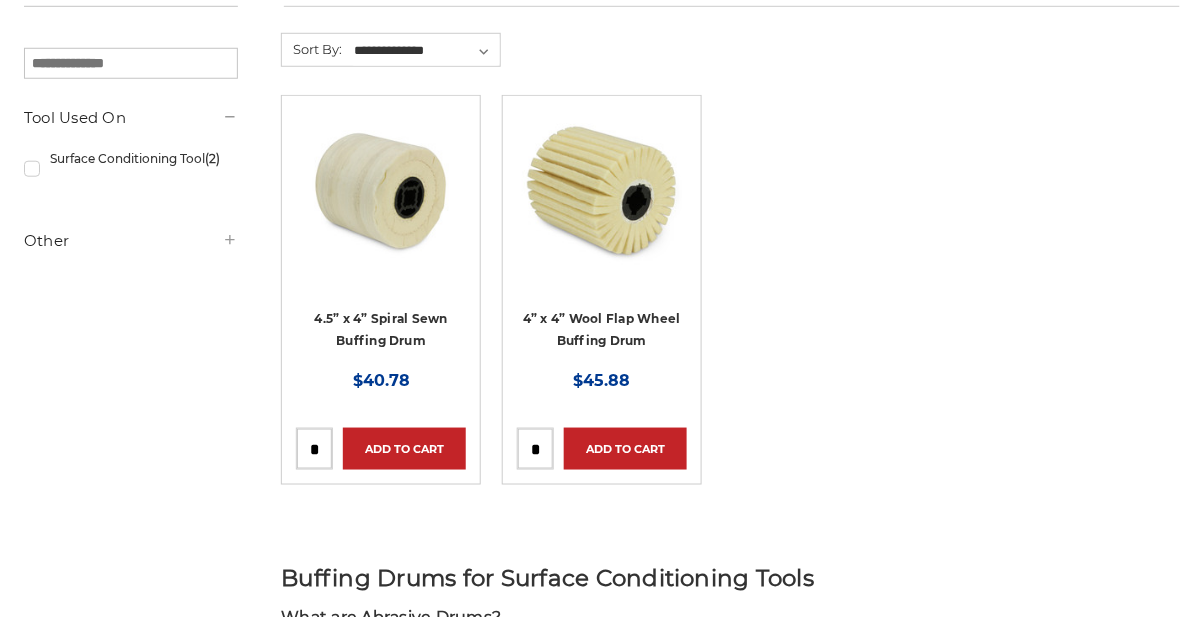 scroll, scrollTop: 518, scrollLeft: 0, axis: vertical 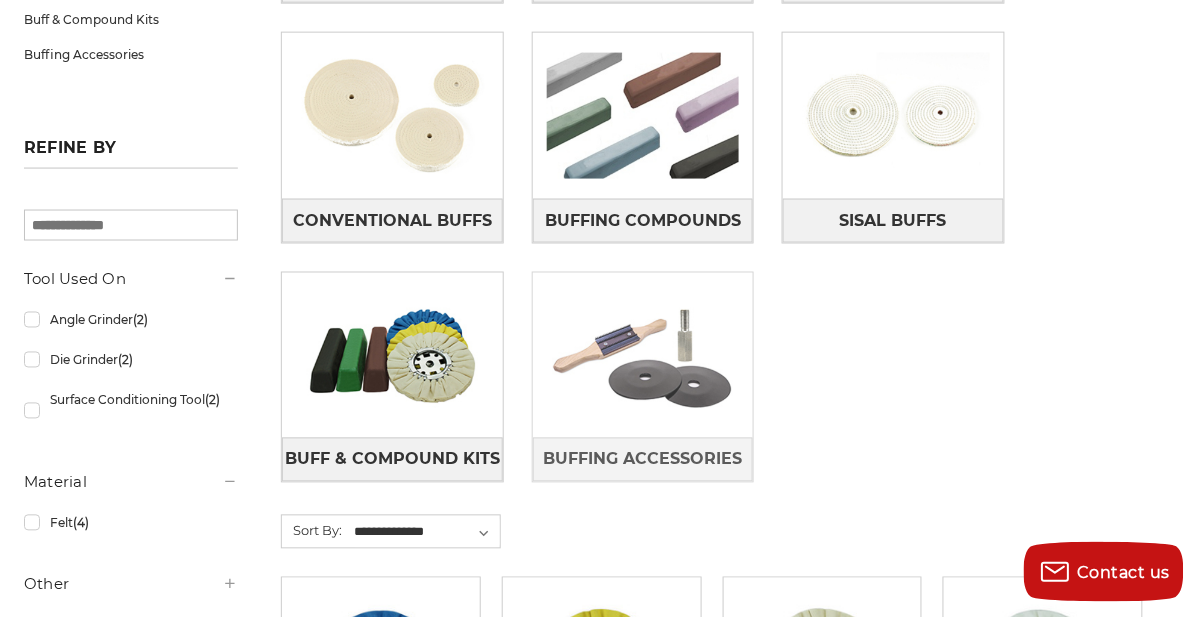 click at bounding box center (643, 355) 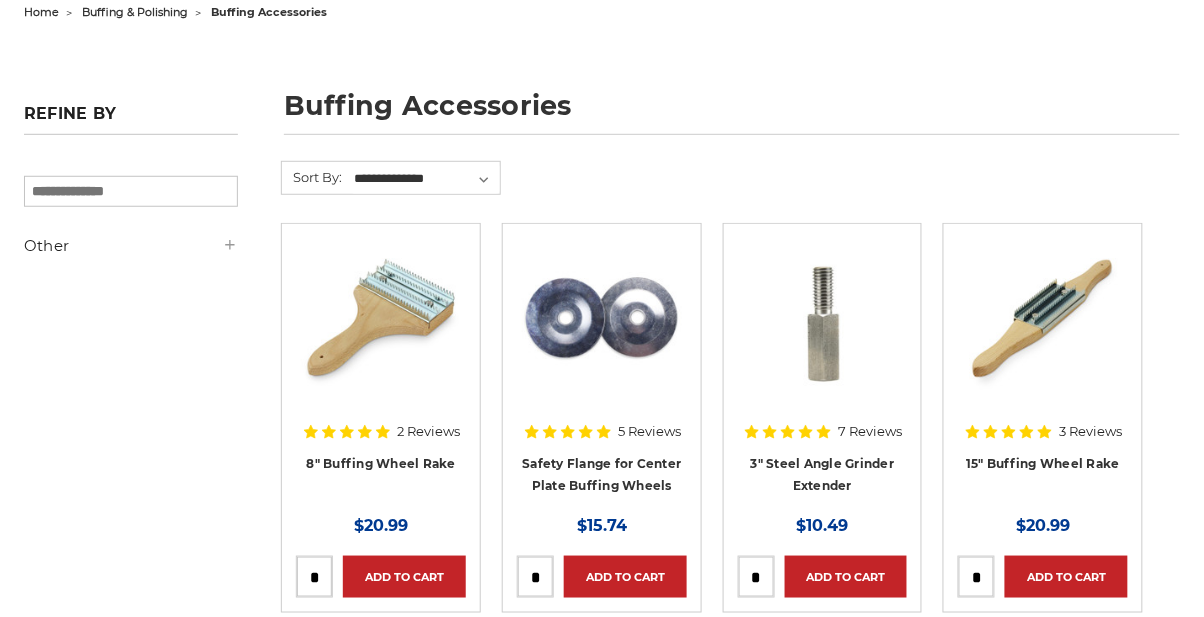 scroll, scrollTop: 372, scrollLeft: 0, axis: vertical 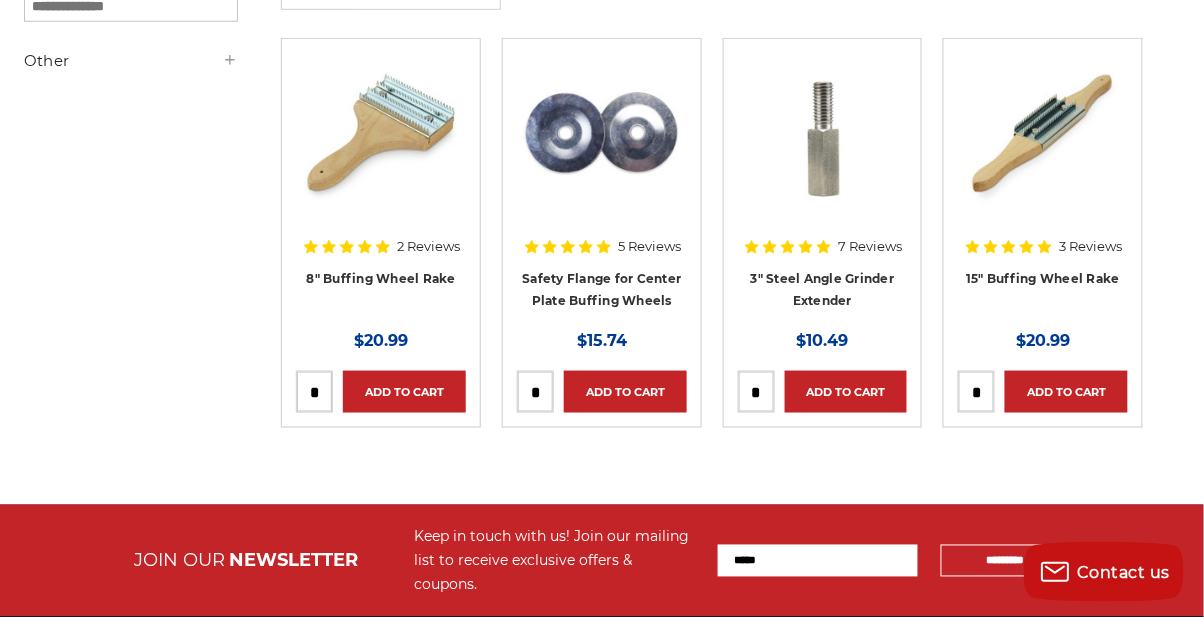 click 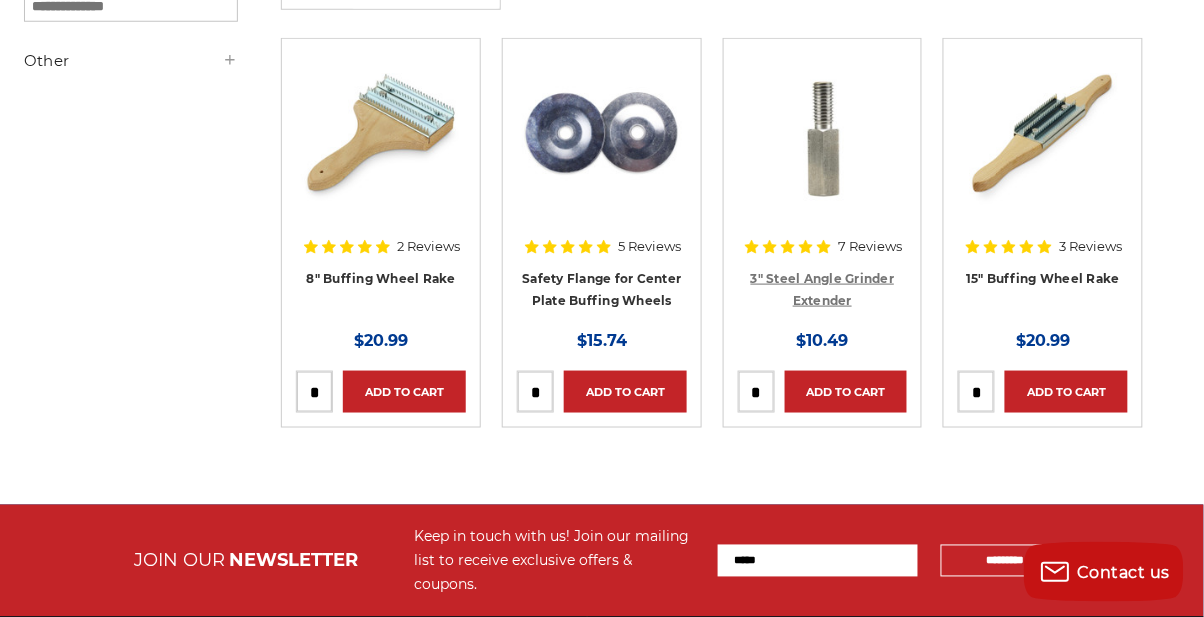 click on "3" Steel Angle Grinder Extender" at bounding box center [823, 290] 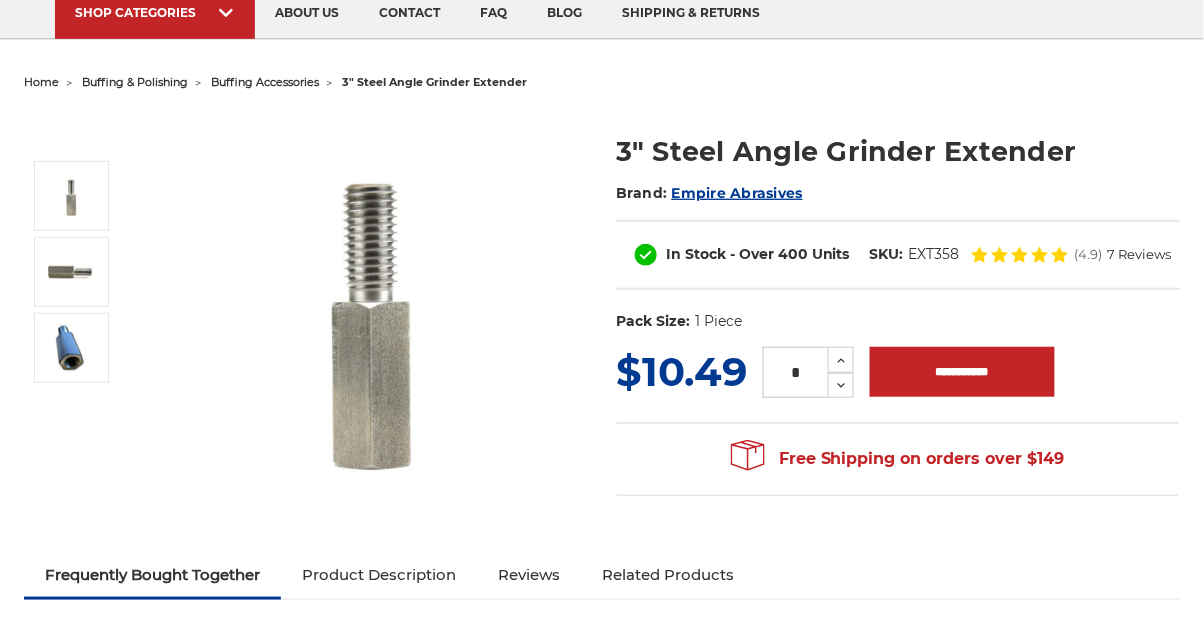 scroll, scrollTop: 246, scrollLeft: 0, axis: vertical 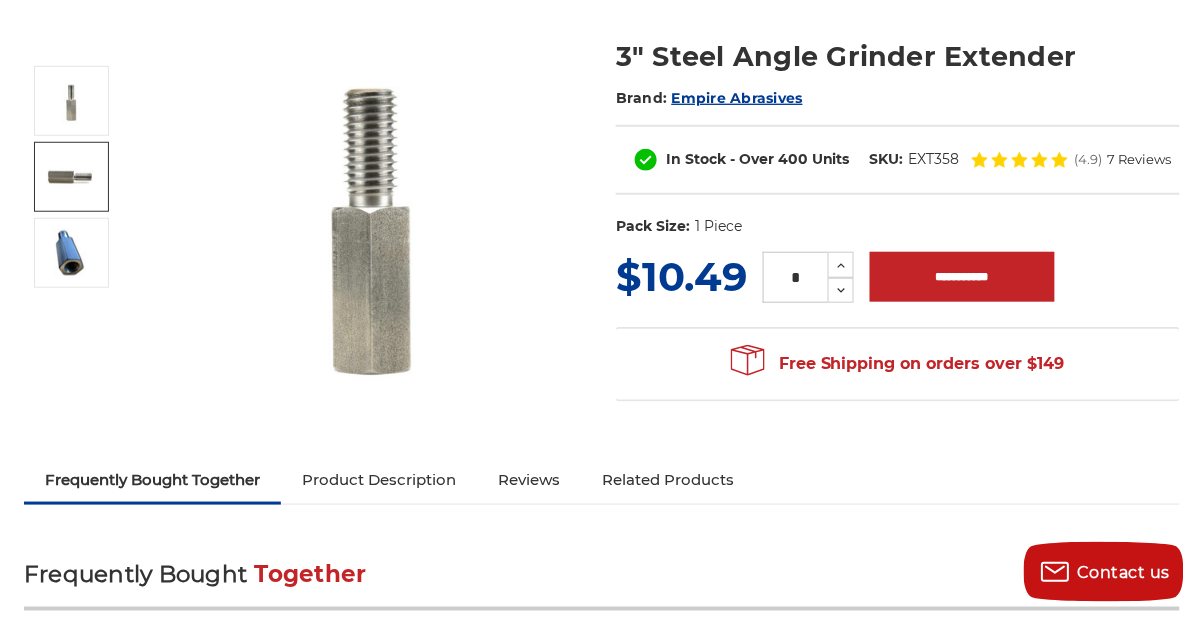 click at bounding box center [71, 177] 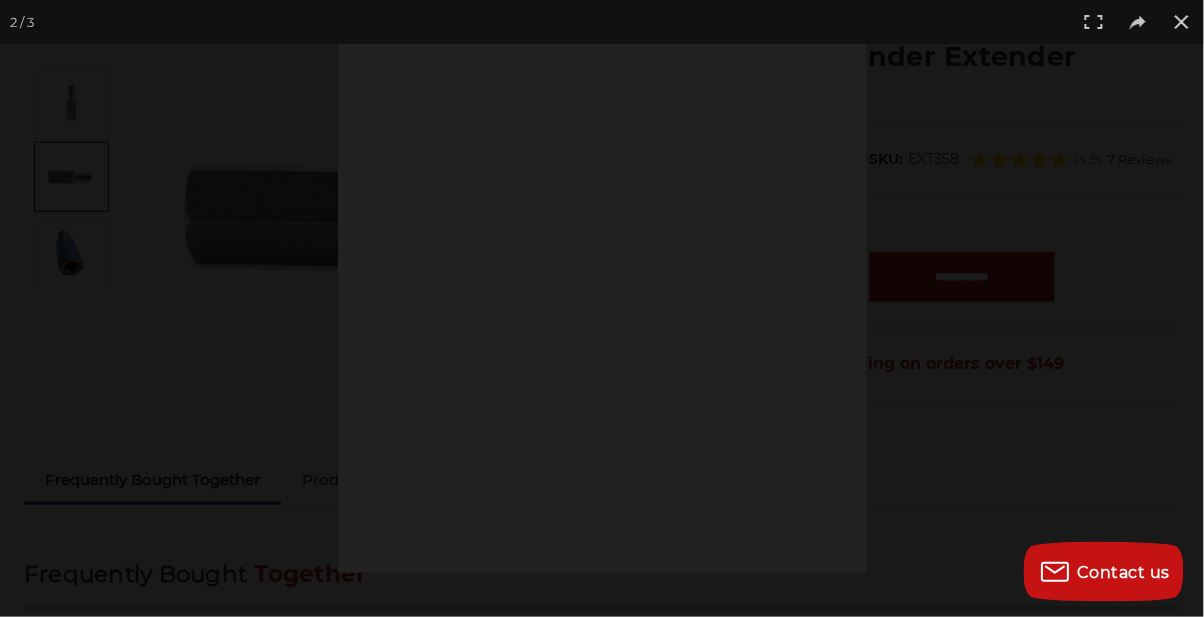 scroll, scrollTop: 0, scrollLeft: 0, axis: both 